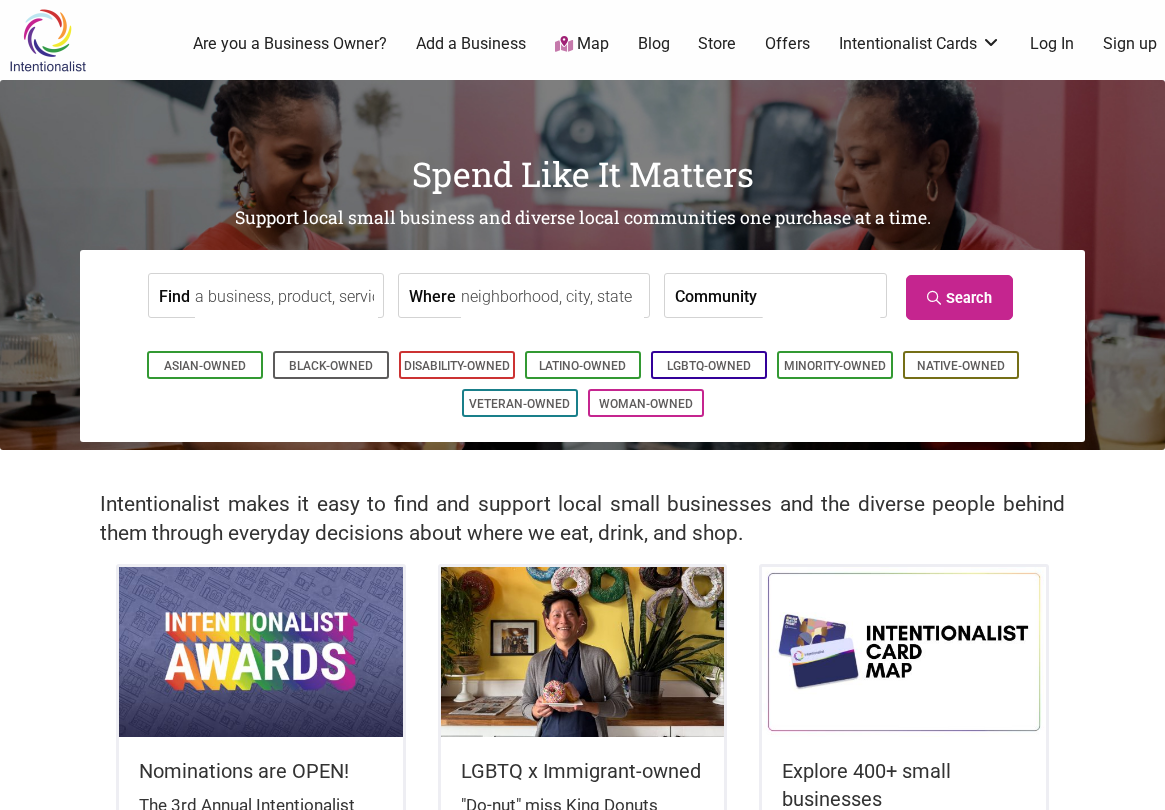 scroll, scrollTop: 0, scrollLeft: 0, axis: both 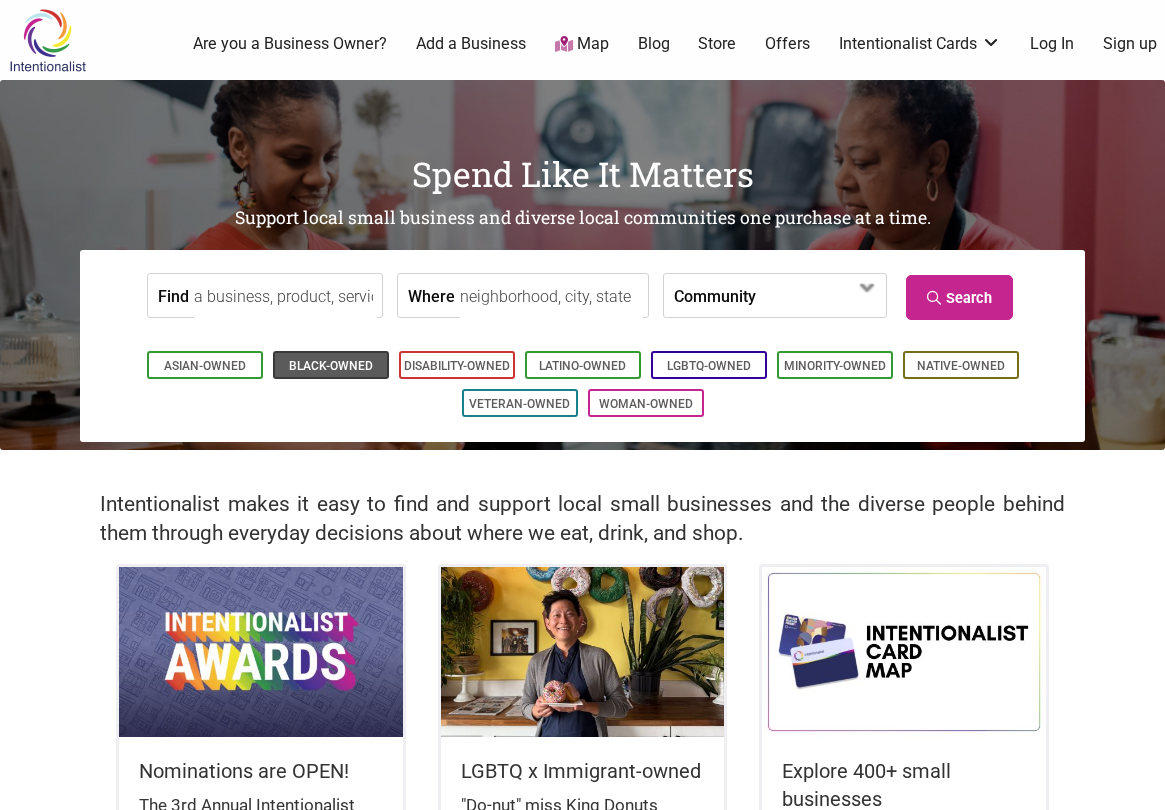 click on "Black-Owned" at bounding box center (331, 366) 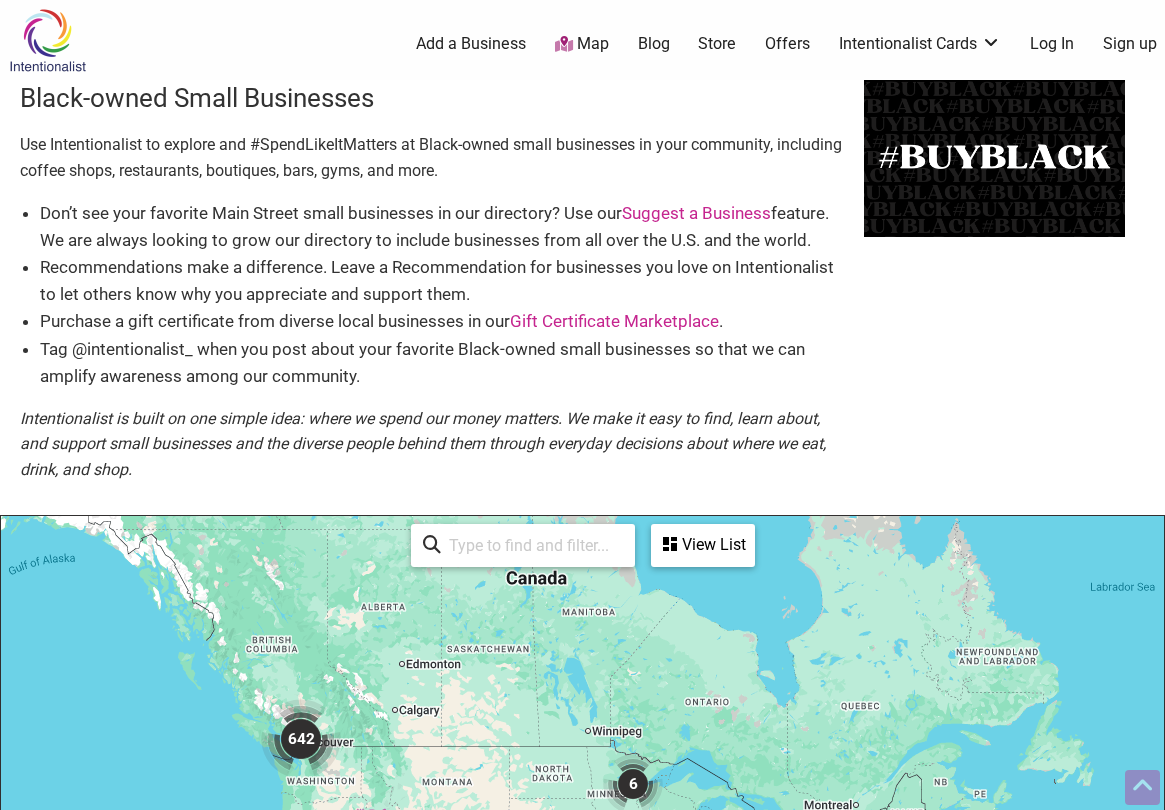 scroll, scrollTop: 500, scrollLeft: 0, axis: vertical 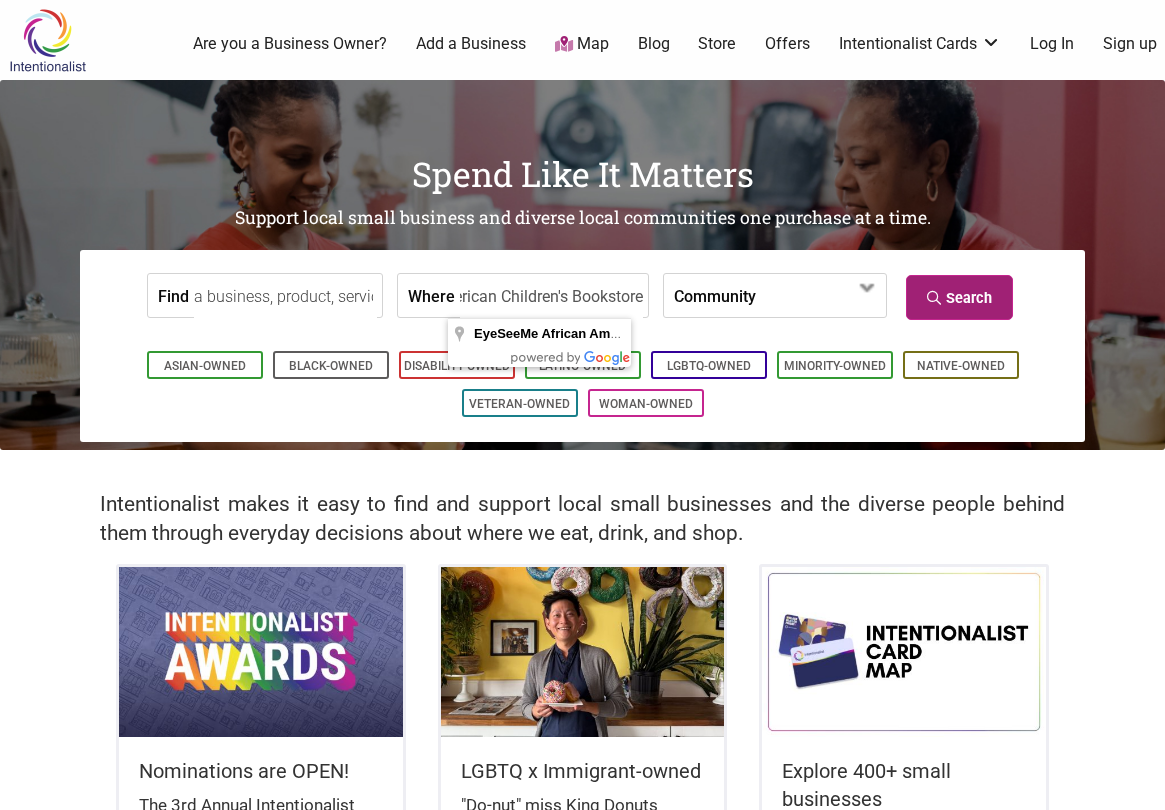 type on "EyeSeeMe African American Children's Bookstore" 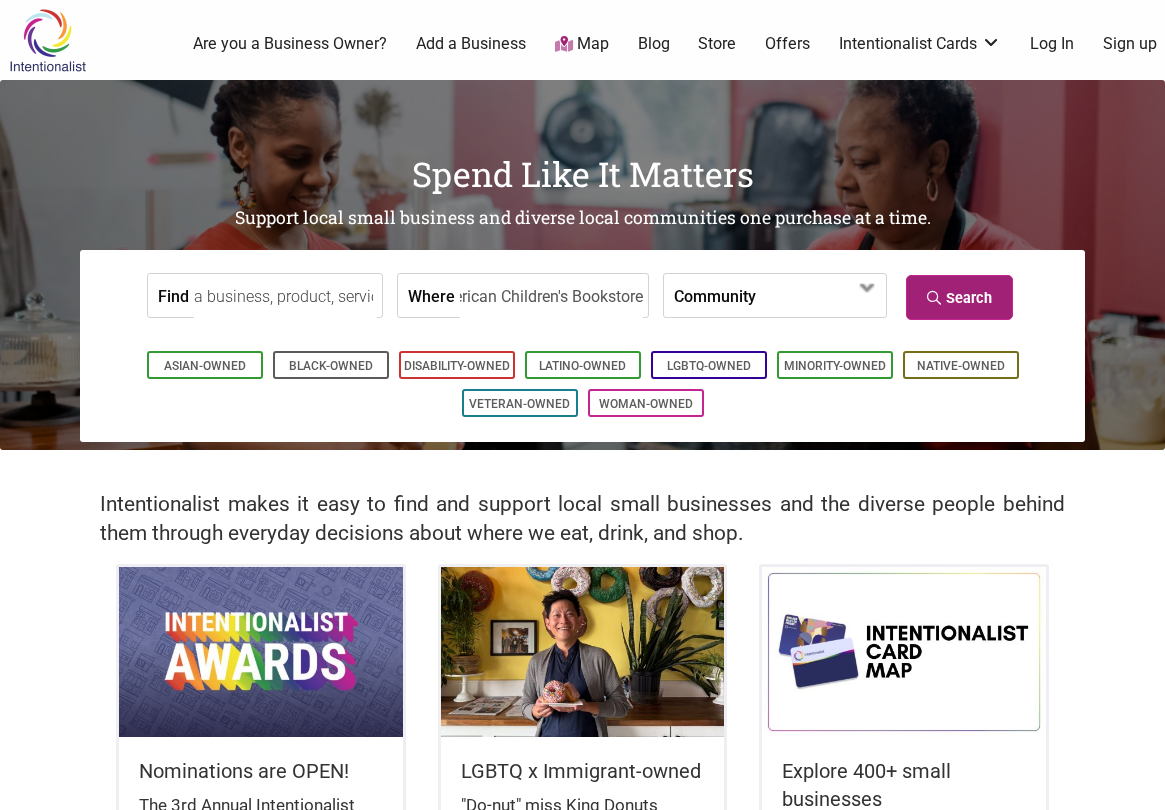 scroll, scrollTop: 0, scrollLeft: 0, axis: both 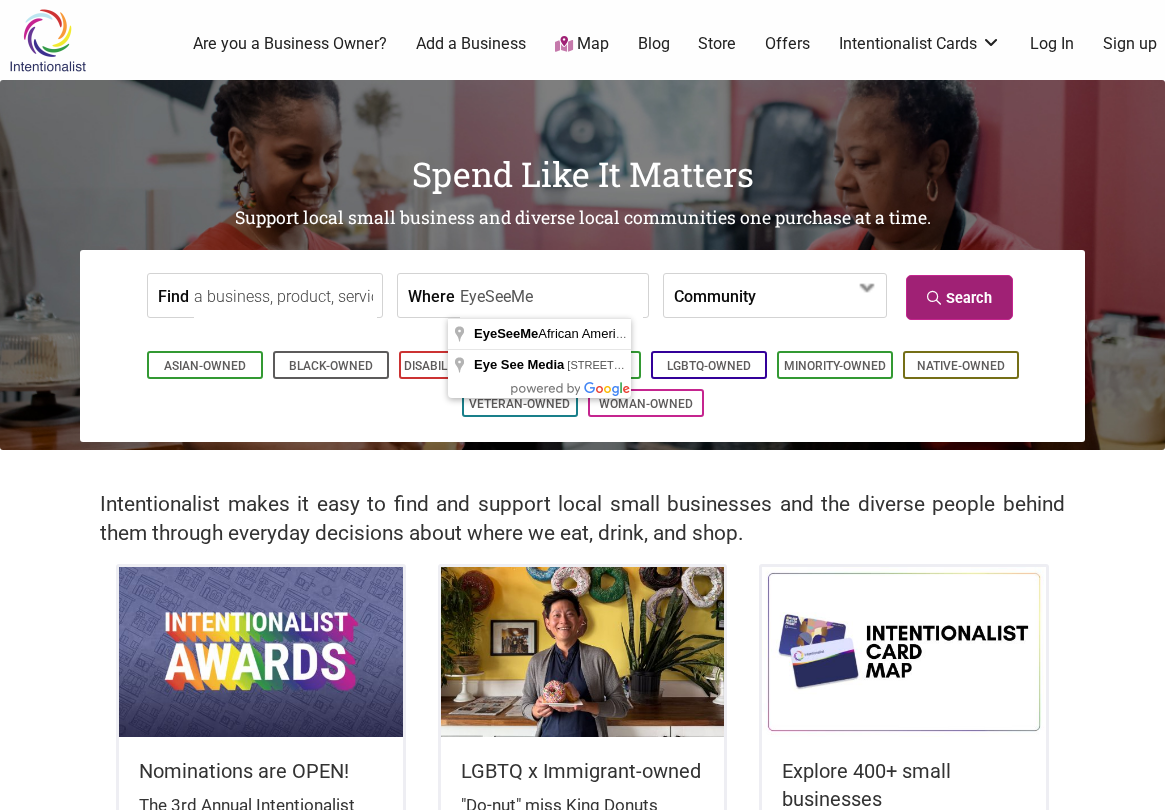 type on "EyeSeeMe" 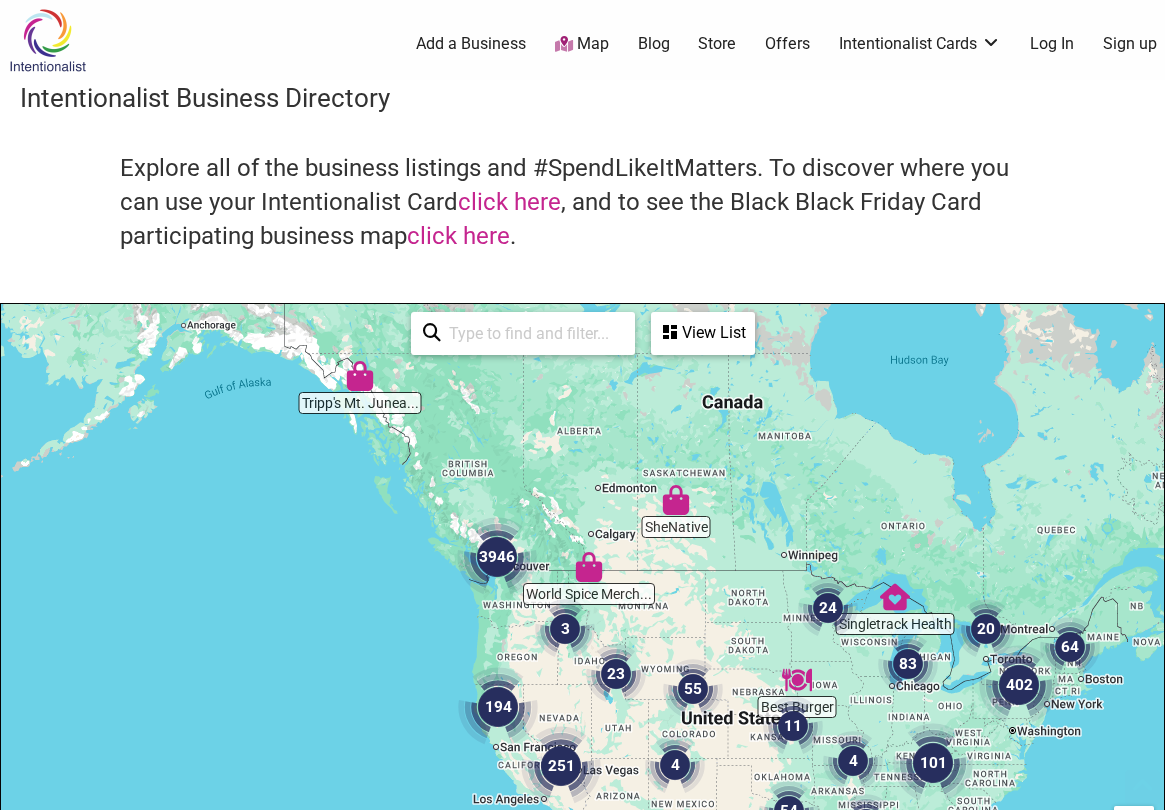 scroll, scrollTop: 500, scrollLeft: 0, axis: vertical 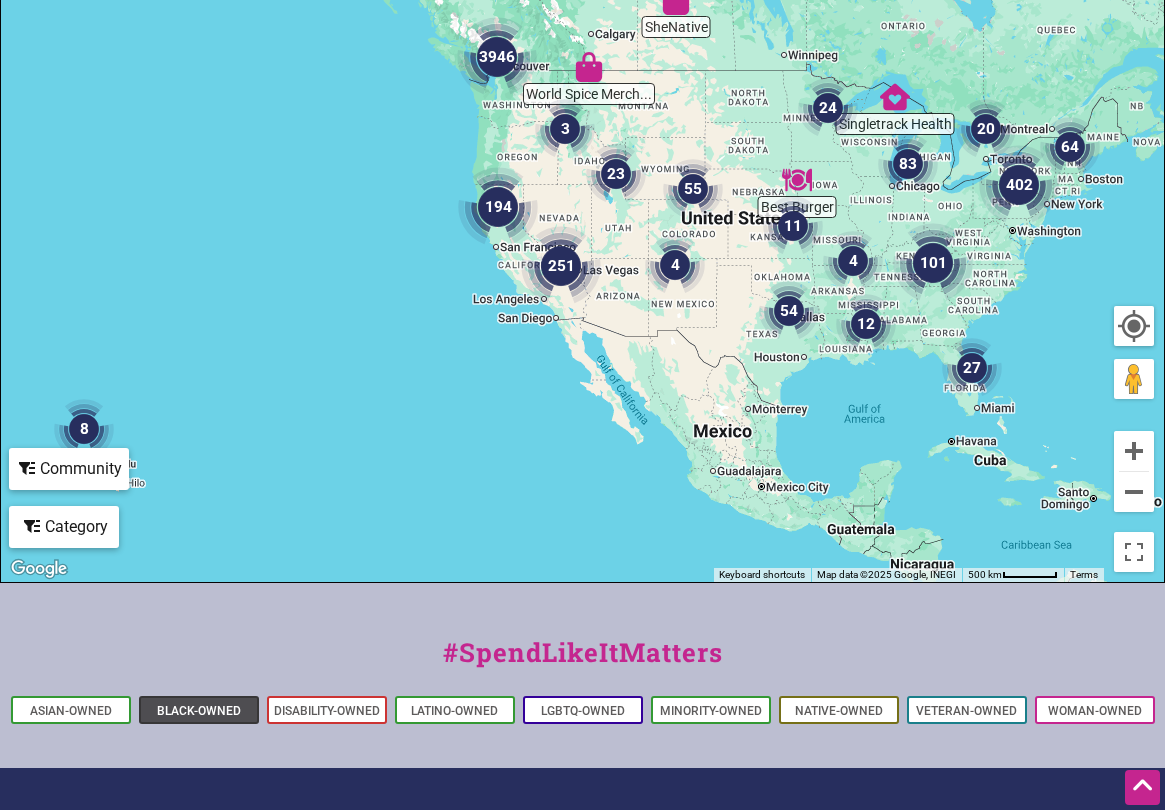 click on "Black-Owned" at bounding box center [199, 711] 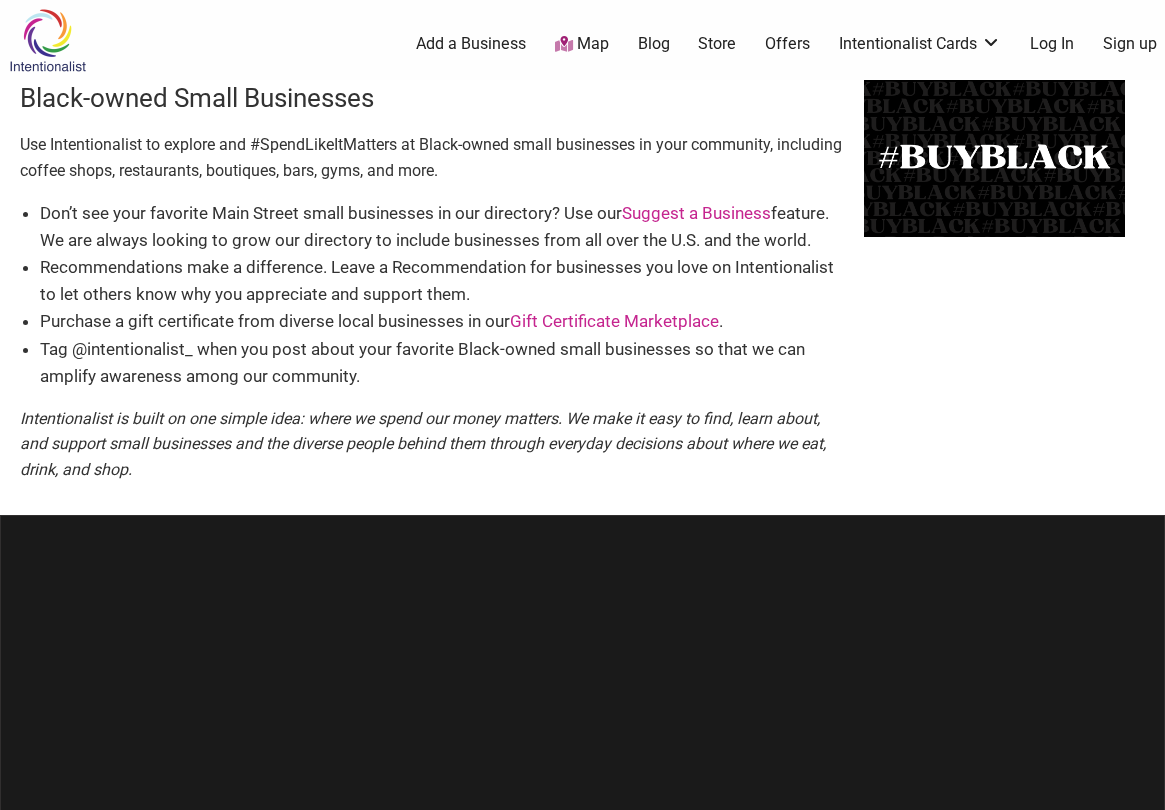 scroll, scrollTop: 0, scrollLeft: 0, axis: both 